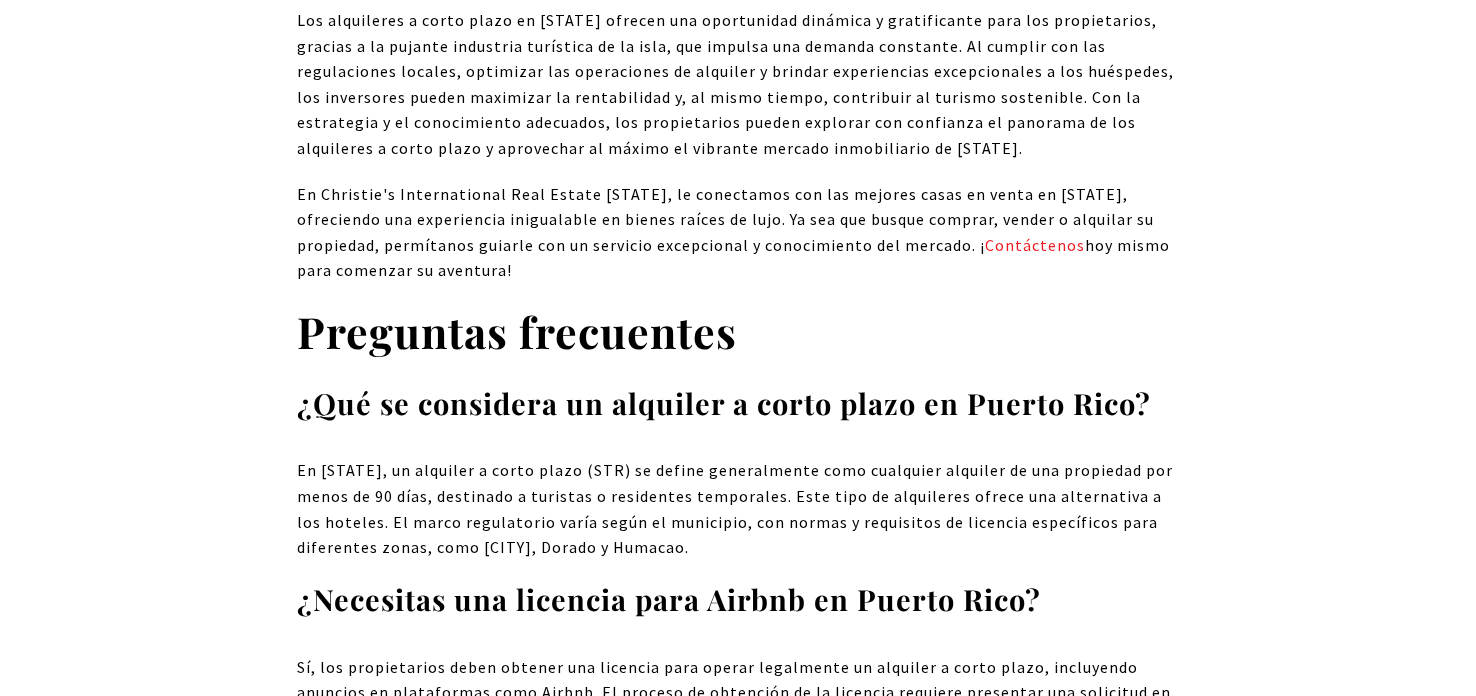 scroll, scrollTop: 17821, scrollLeft: 0, axis: vertical 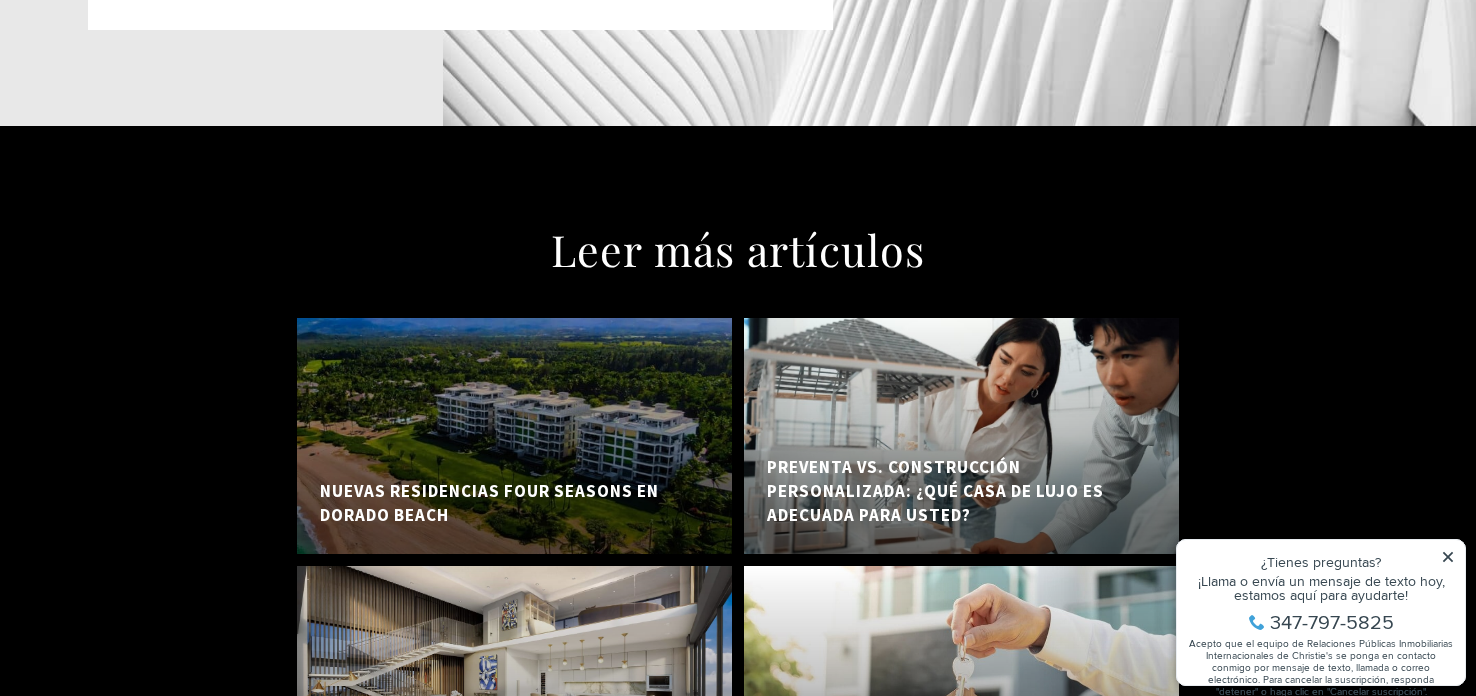 click on "Nuevas residencias Four Seasons en Dorado Beach" at bounding box center (514, 504) 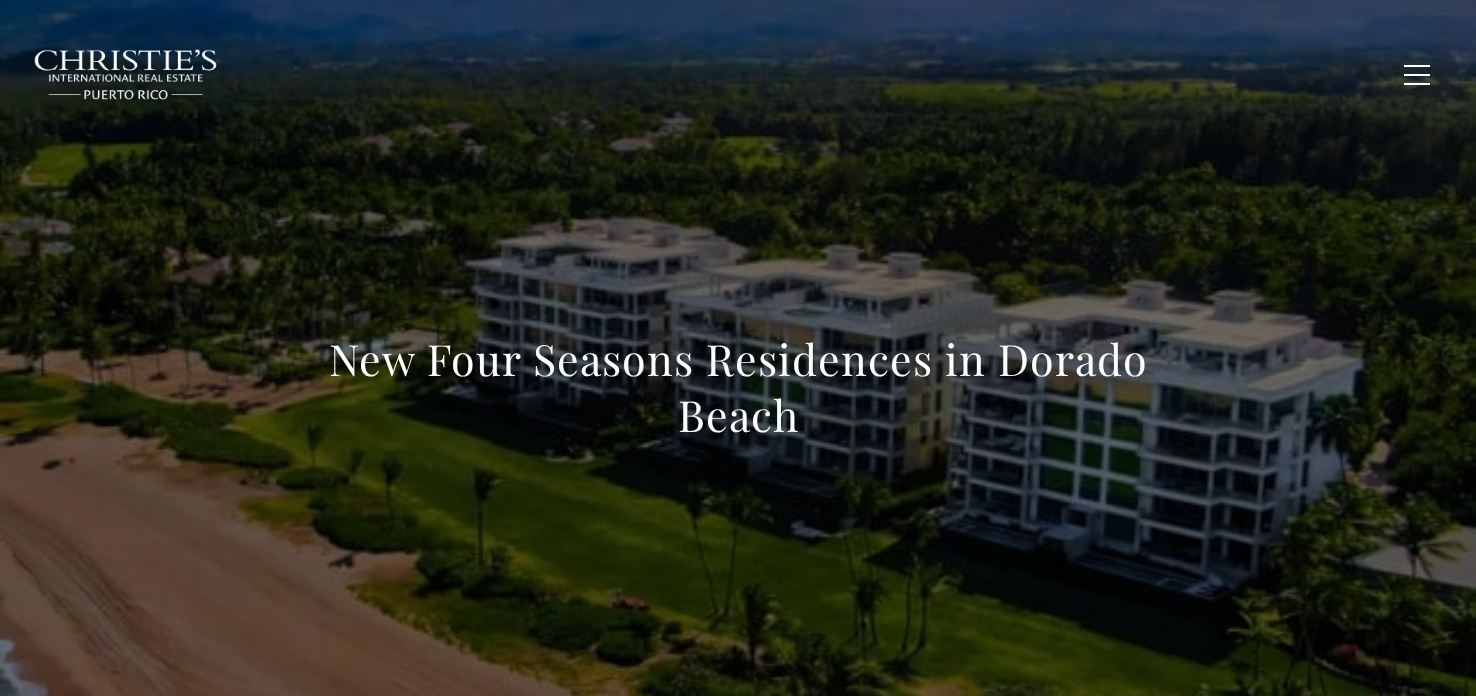 scroll, scrollTop: 0, scrollLeft: 0, axis: both 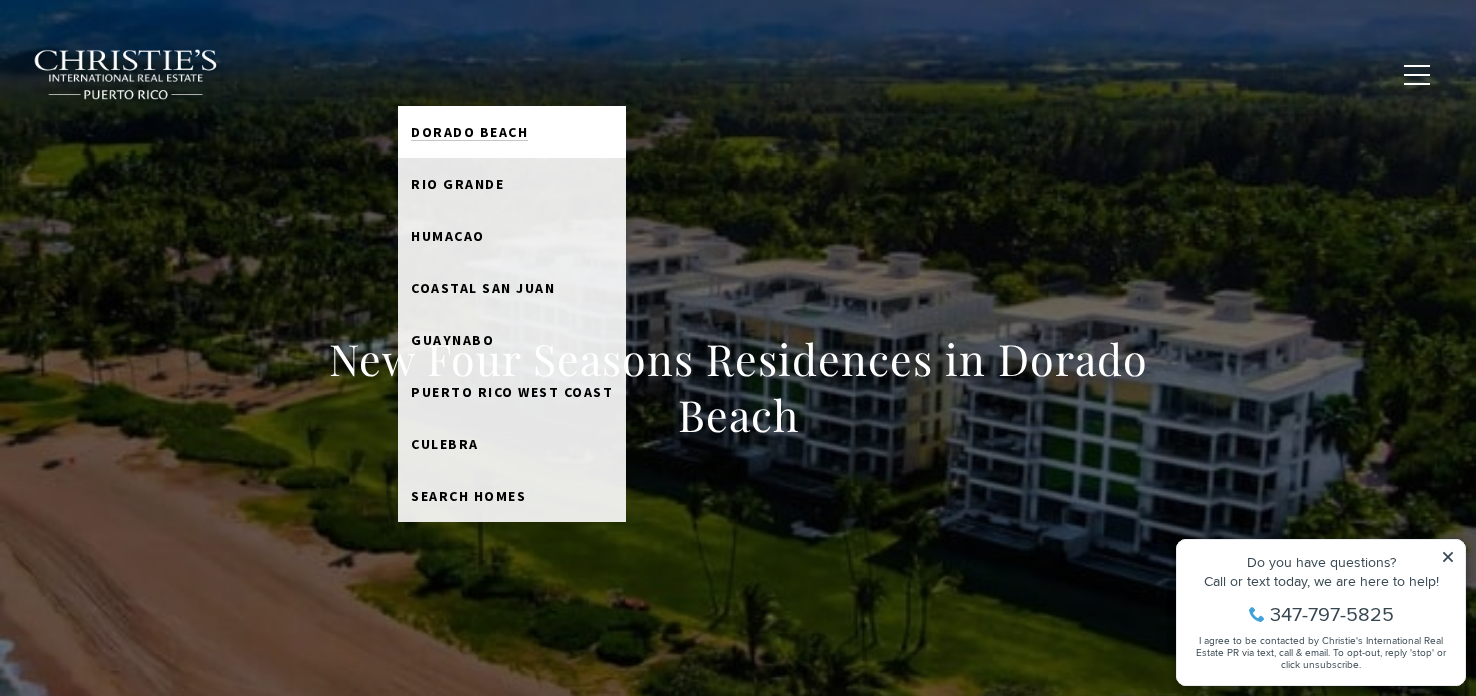 click on "Dorado Beach" at bounding box center (469, 132) 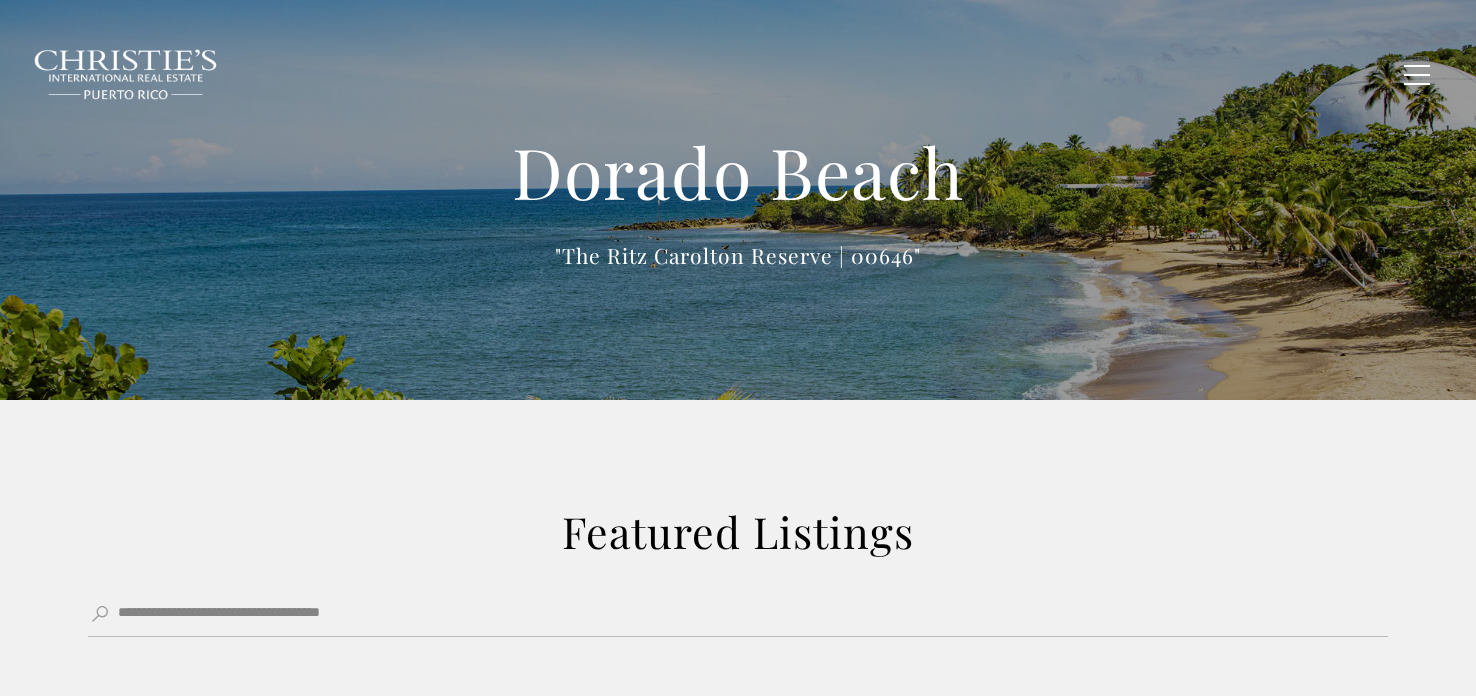 scroll, scrollTop: 0, scrollLeft: 0, axis: both 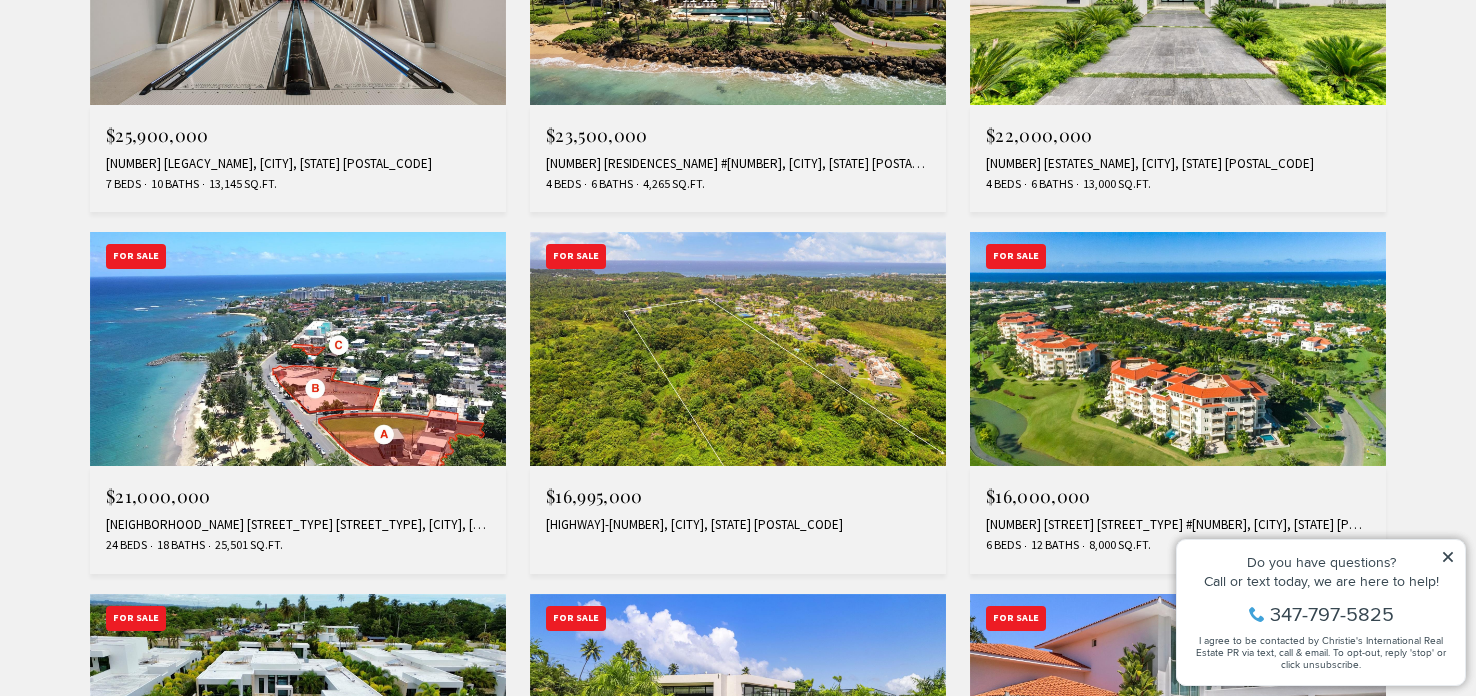 click at bounding box center [738, 349] 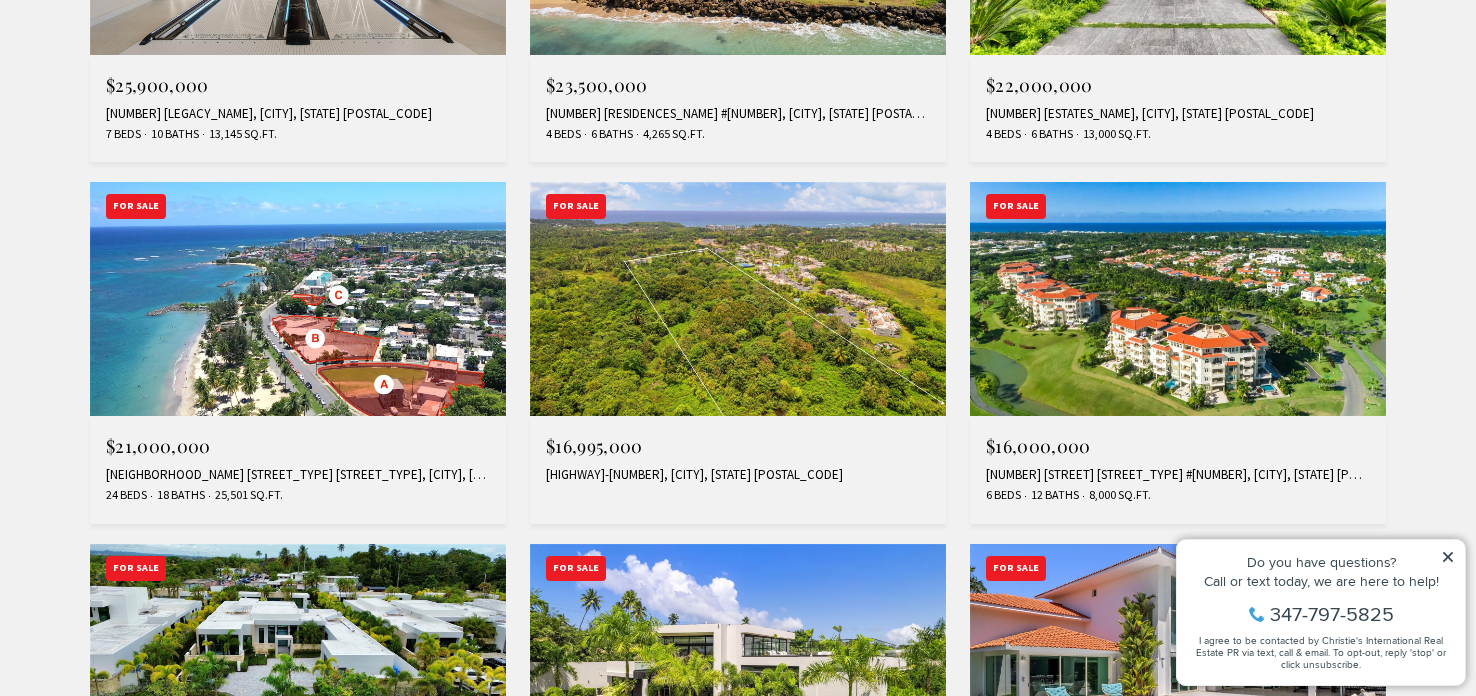 scroll, scrollTop: 1882, scrollLeft: 0, axis: vertical 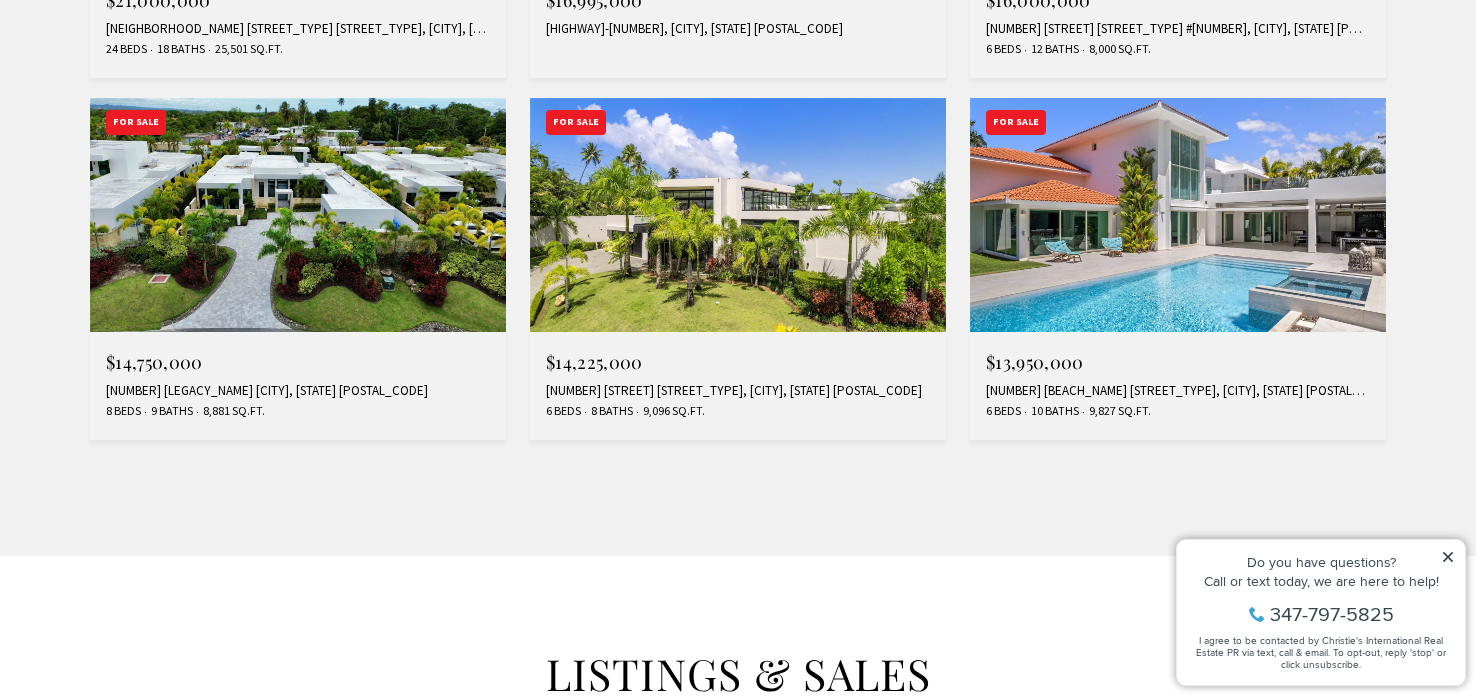 click at bounding box center [1178, 215] 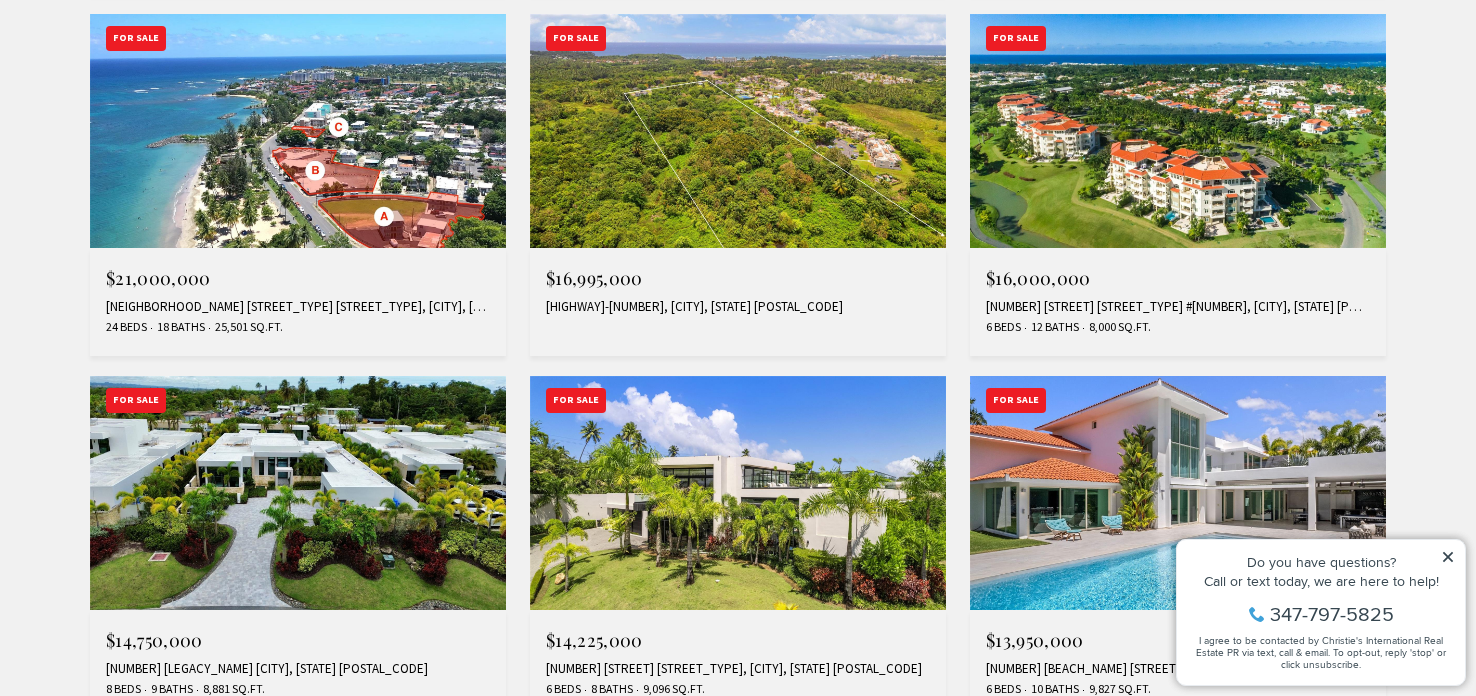 scroll, scrollTop: 1658, scrollLeft: 0, axis: vertical 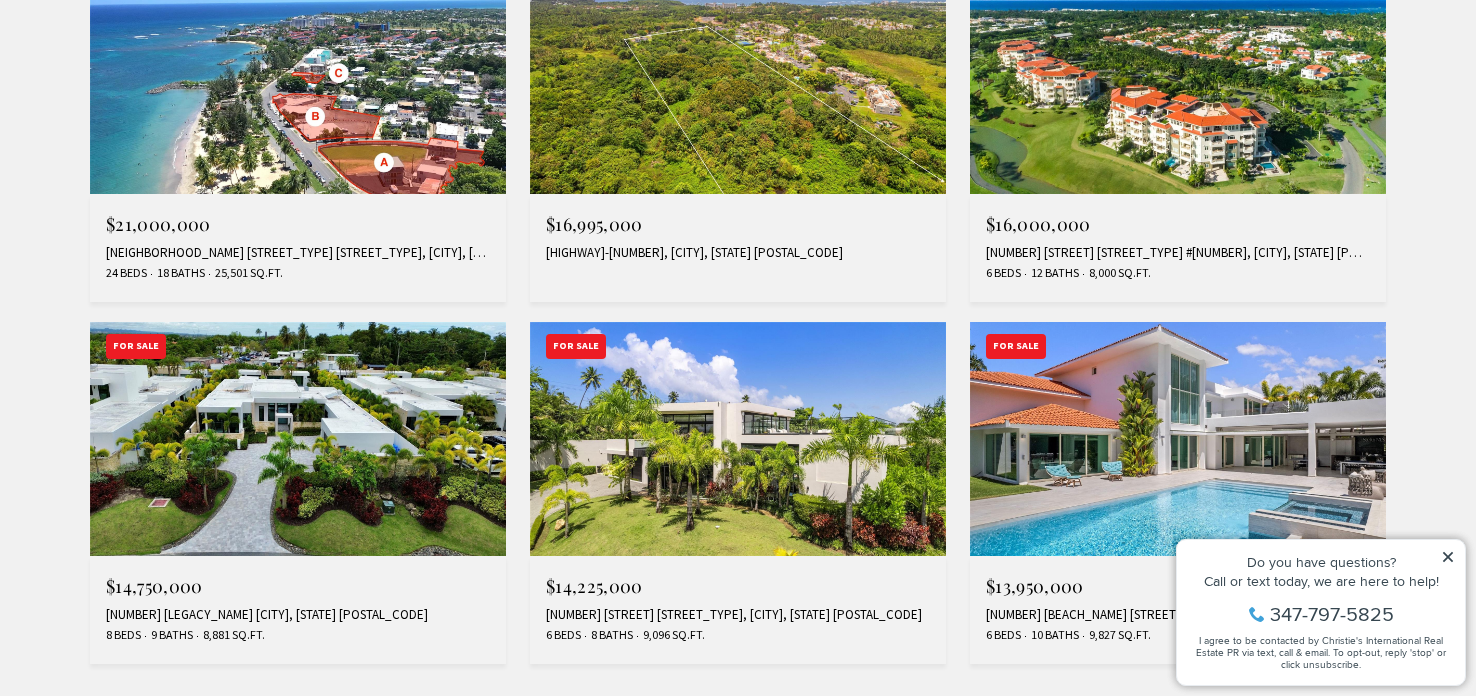 click at bounding box center [298, 77] 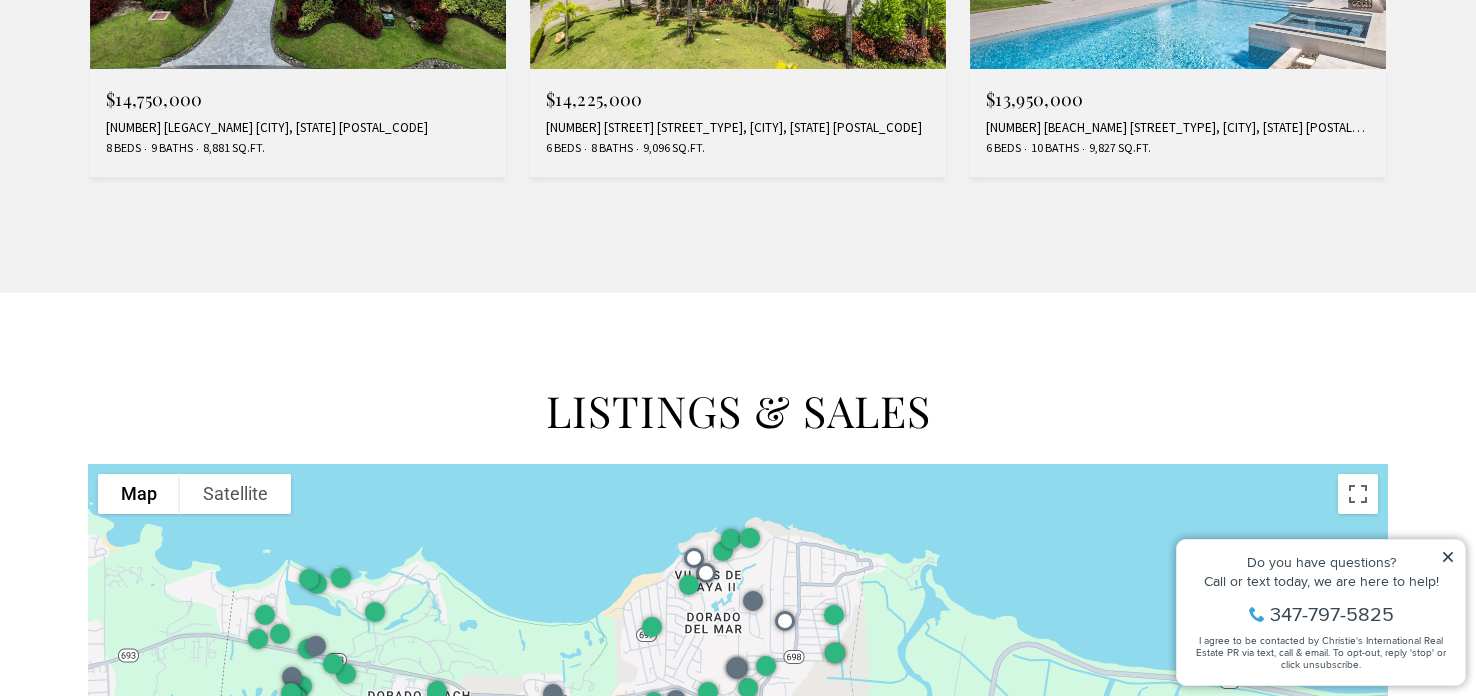 scroll, scrollTop: 2726, scrollLeft: 0, axis: vertical 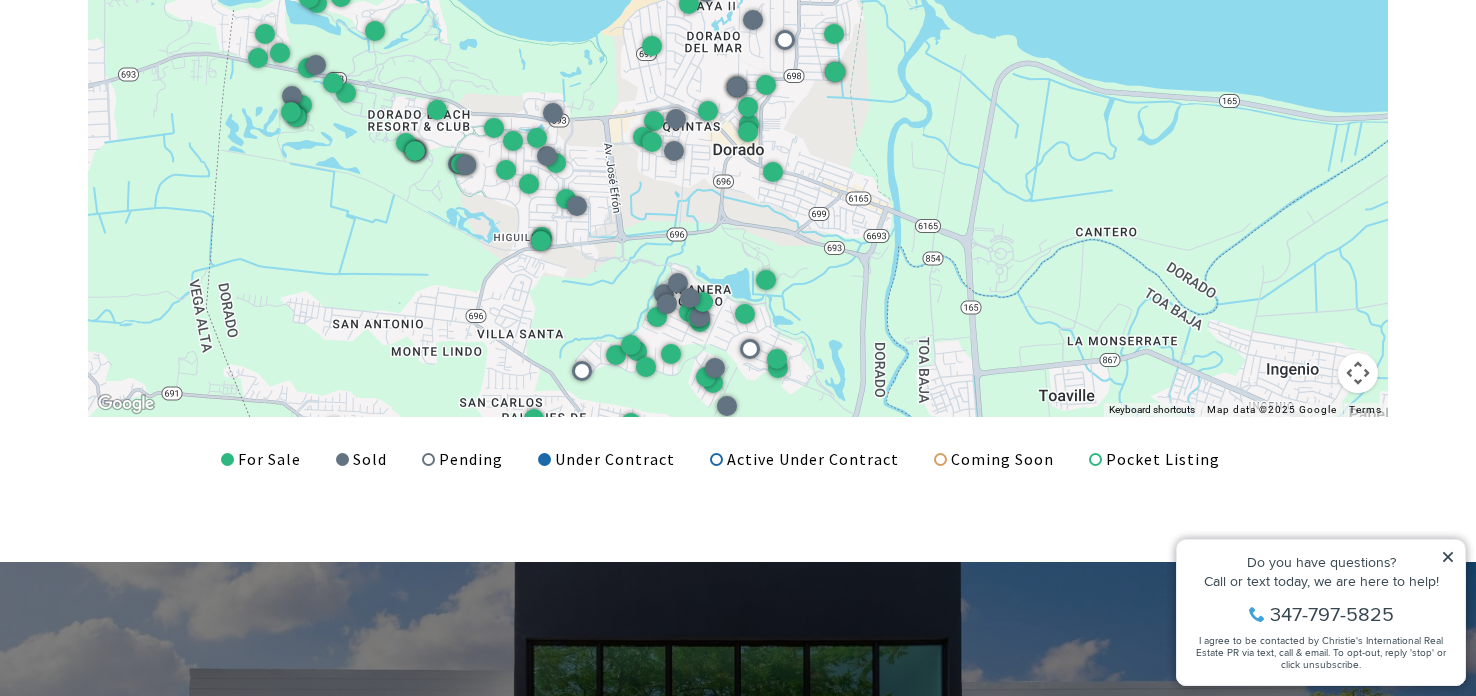 click on "[LISTINGS_SALES]
[NAVIGATION_INSTRUCTIONS]
[FOR_SALE]
[SOLD]
[PENDING]
[UNDER_CONTRACT]
[ACTIVE_UNDER_CONTRACT]
[COMING_SOON]
[POCKET_LISTING]" at bounding box center [738, 137] 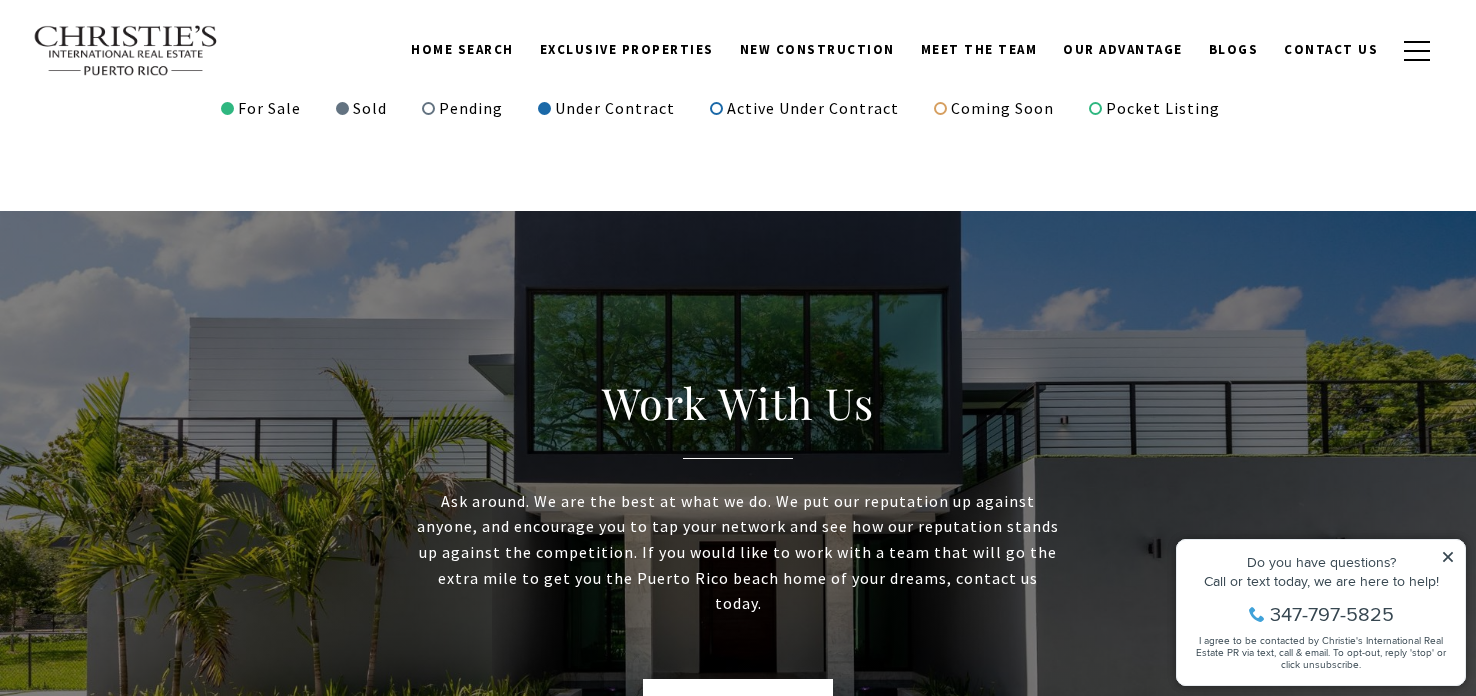 scroll, scrollTop: 3074, scrollLeft: 0, axis: vertical 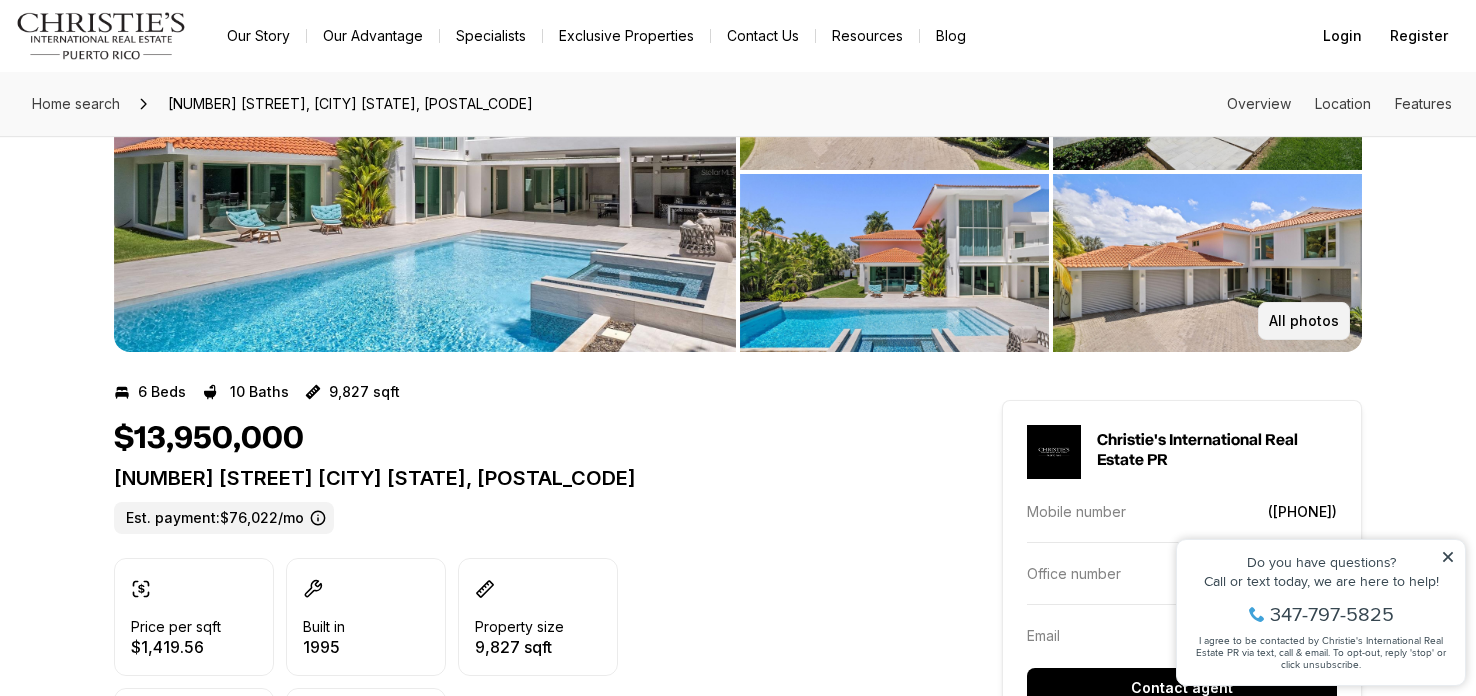 click on "All photos" at bounding box center [1304, 321] 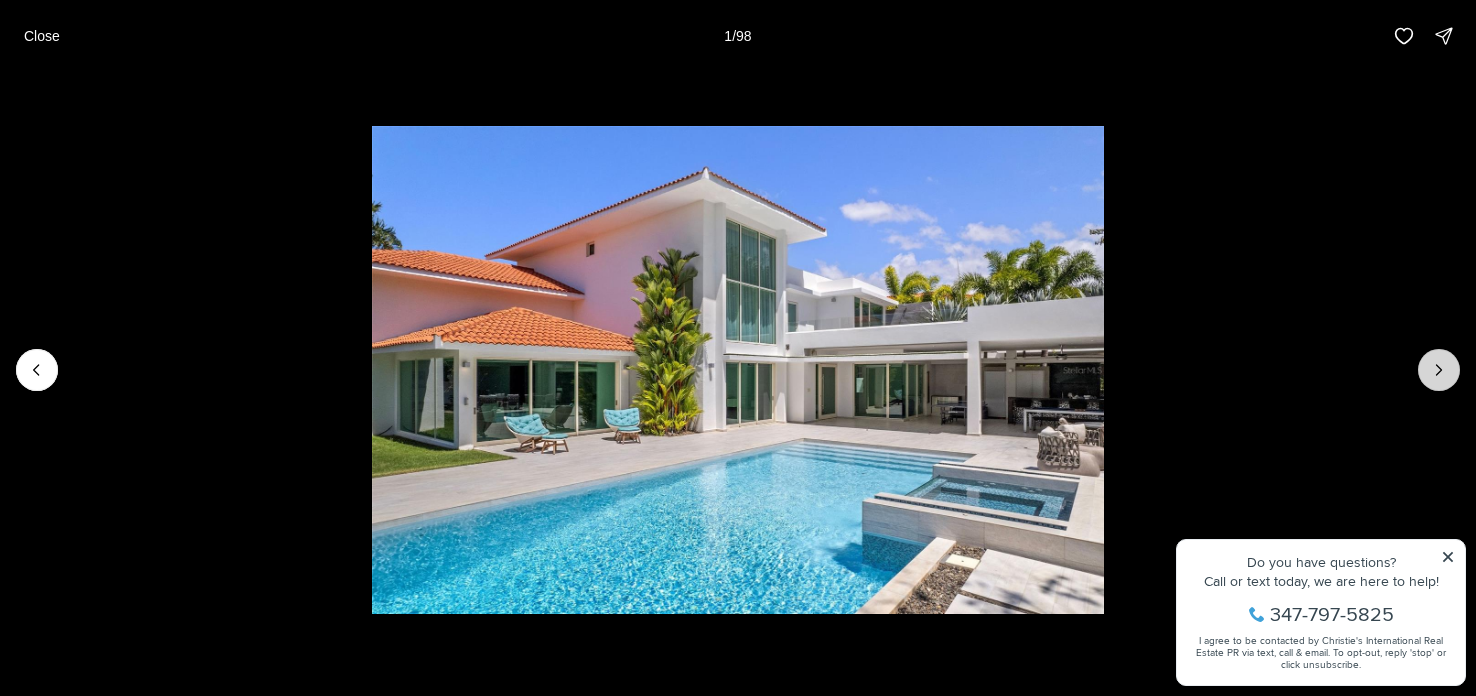 click at bounding box center (1439, 370) 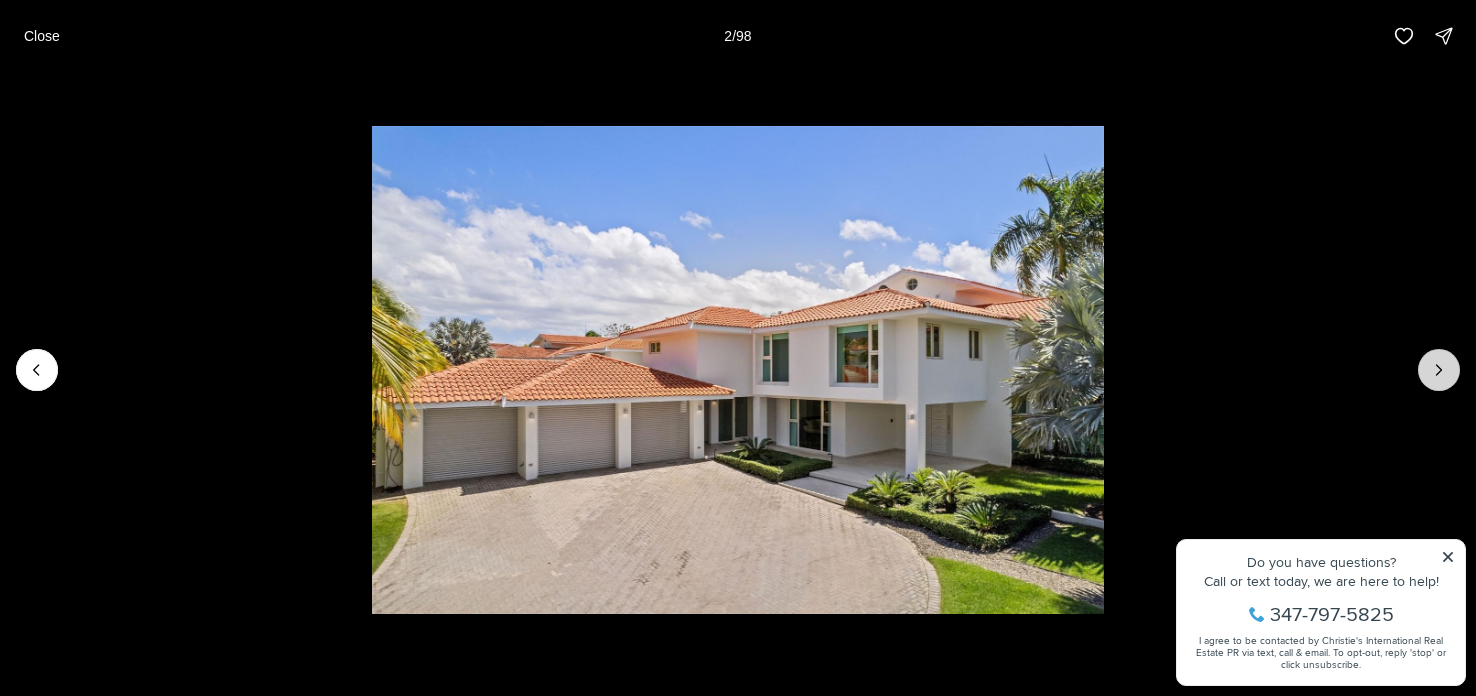 click at bounding box center (1439, 370) 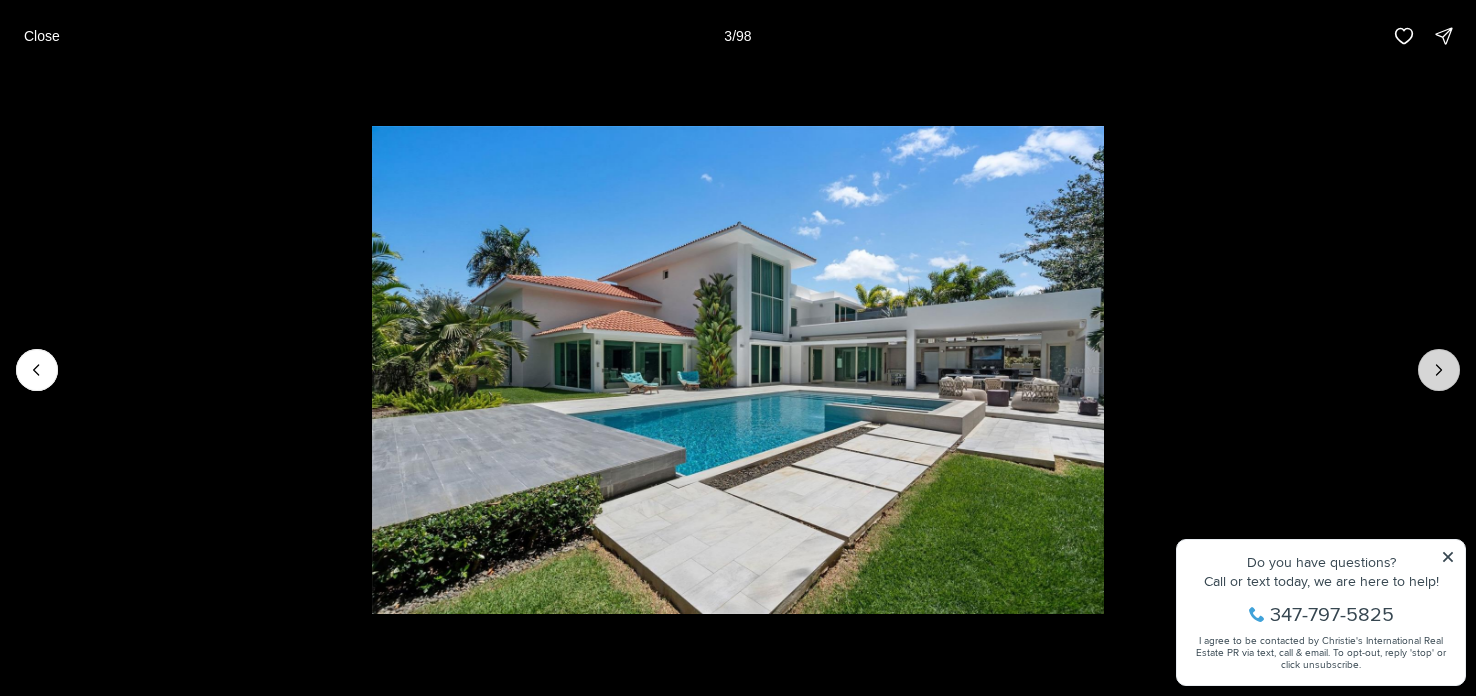 click at bounding box center [1439, 370] 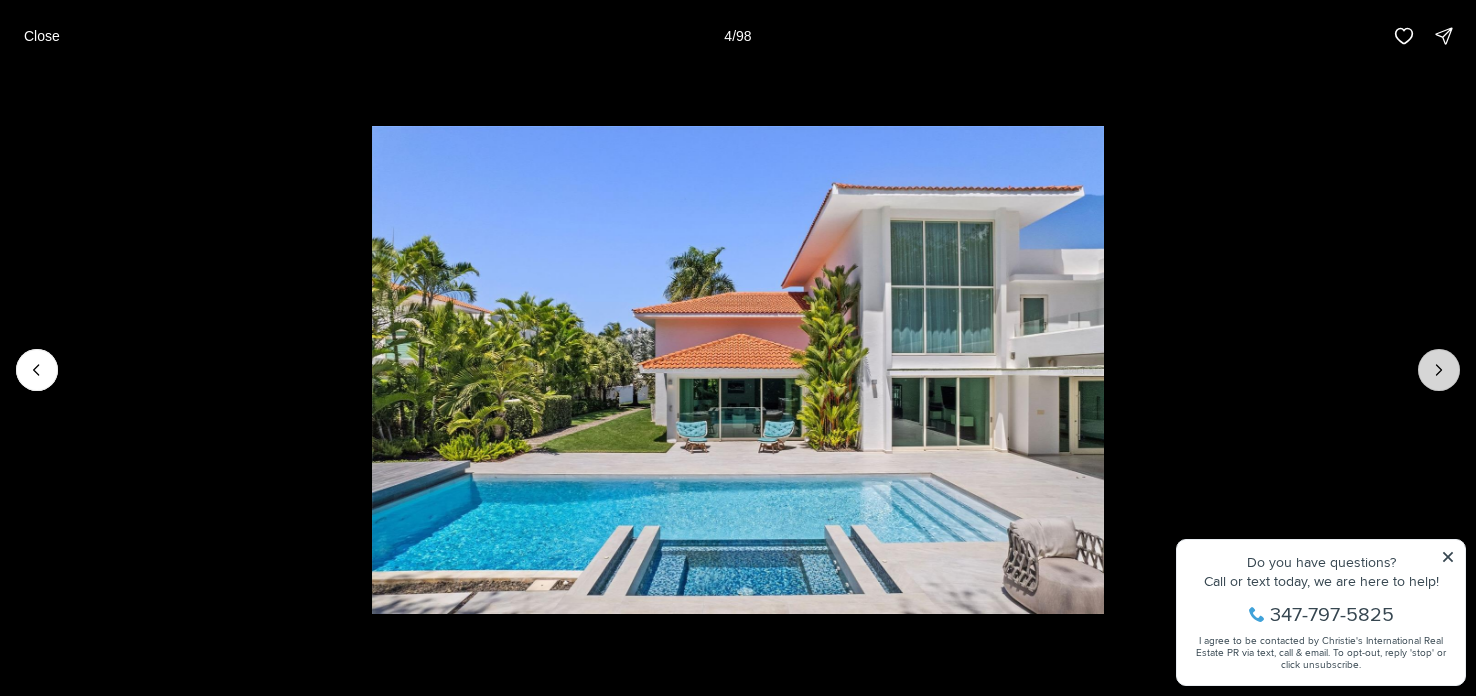 click at bounding box center (1439, 370) 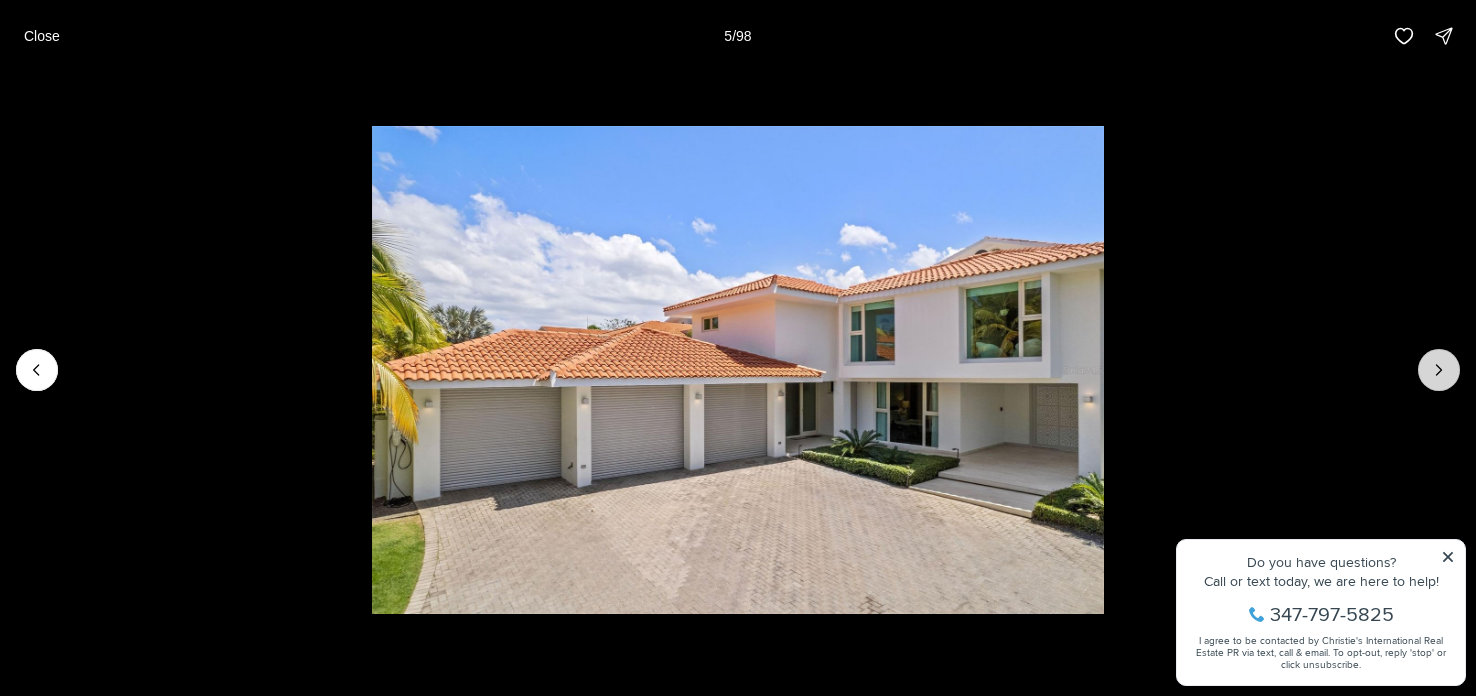 click at bounding box center [1439, 370] 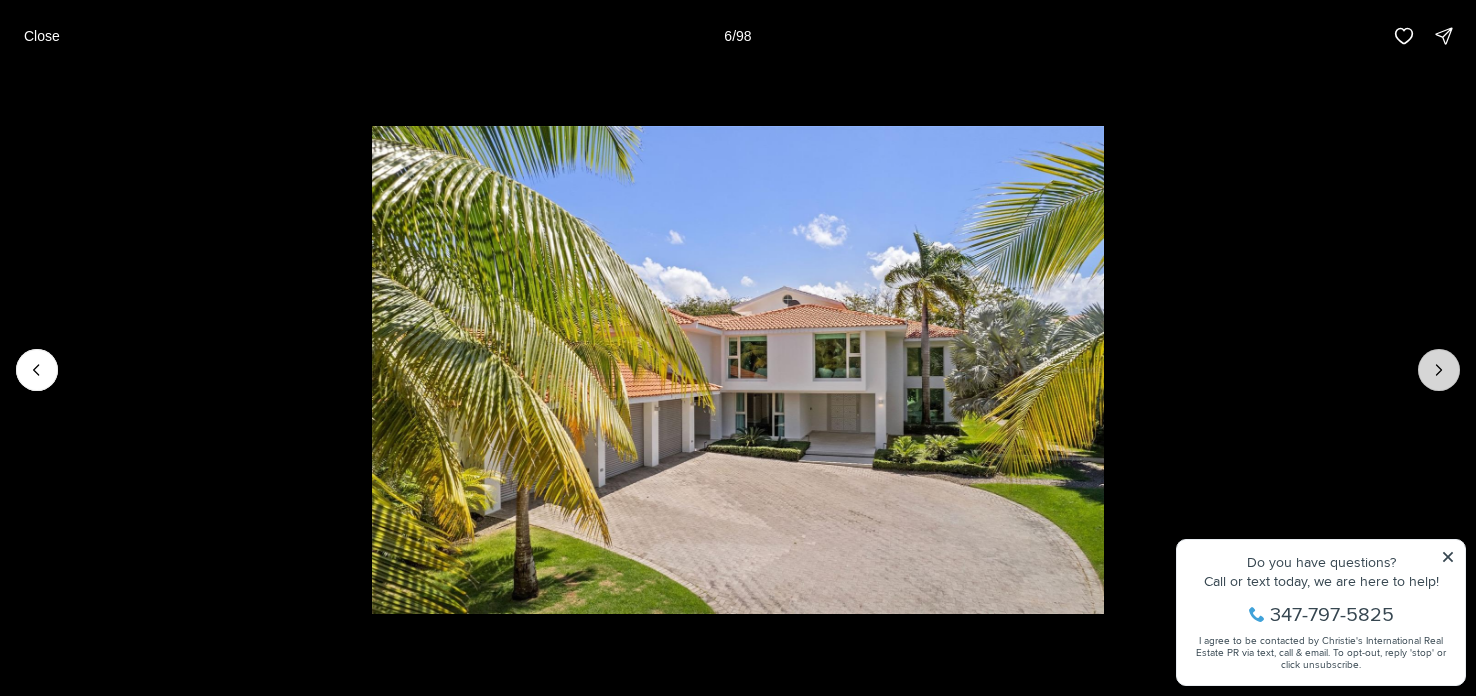 click at bounding box center [1439, 370] 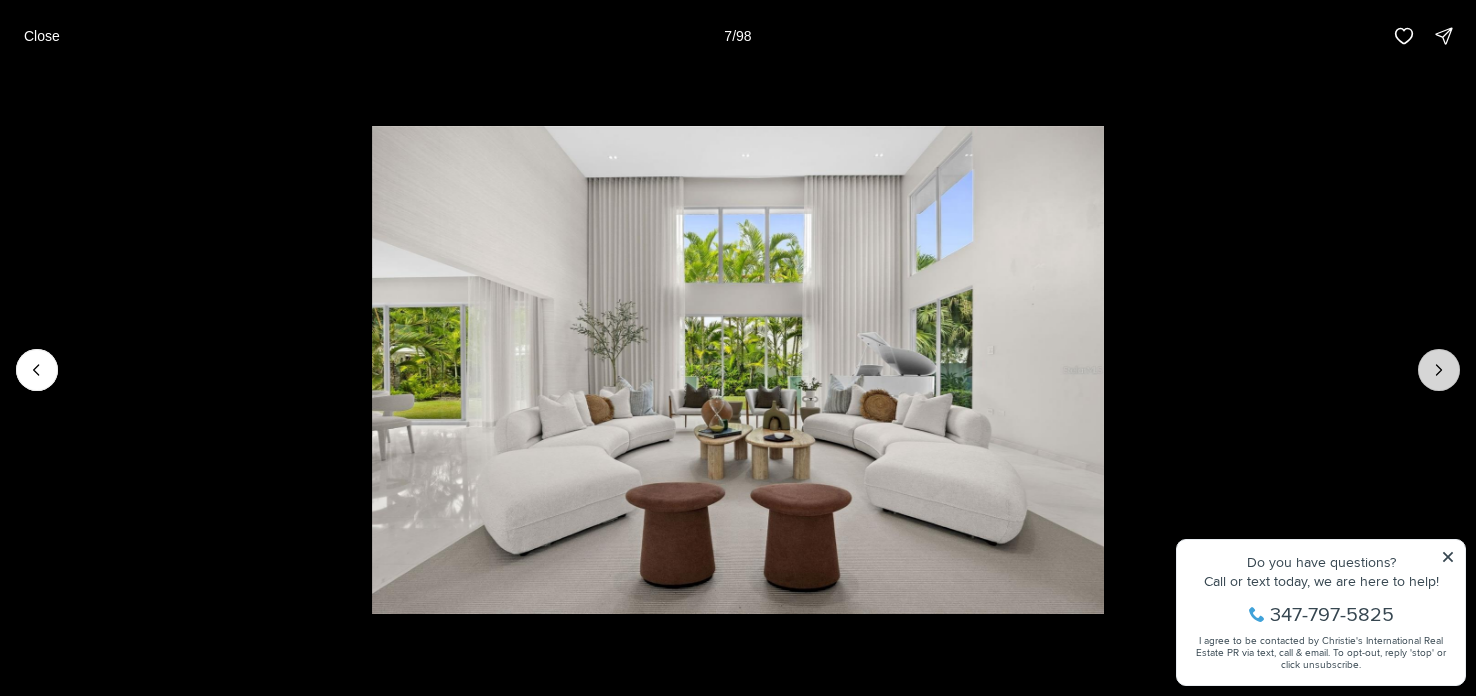 click at bounding box center [1439, 370] 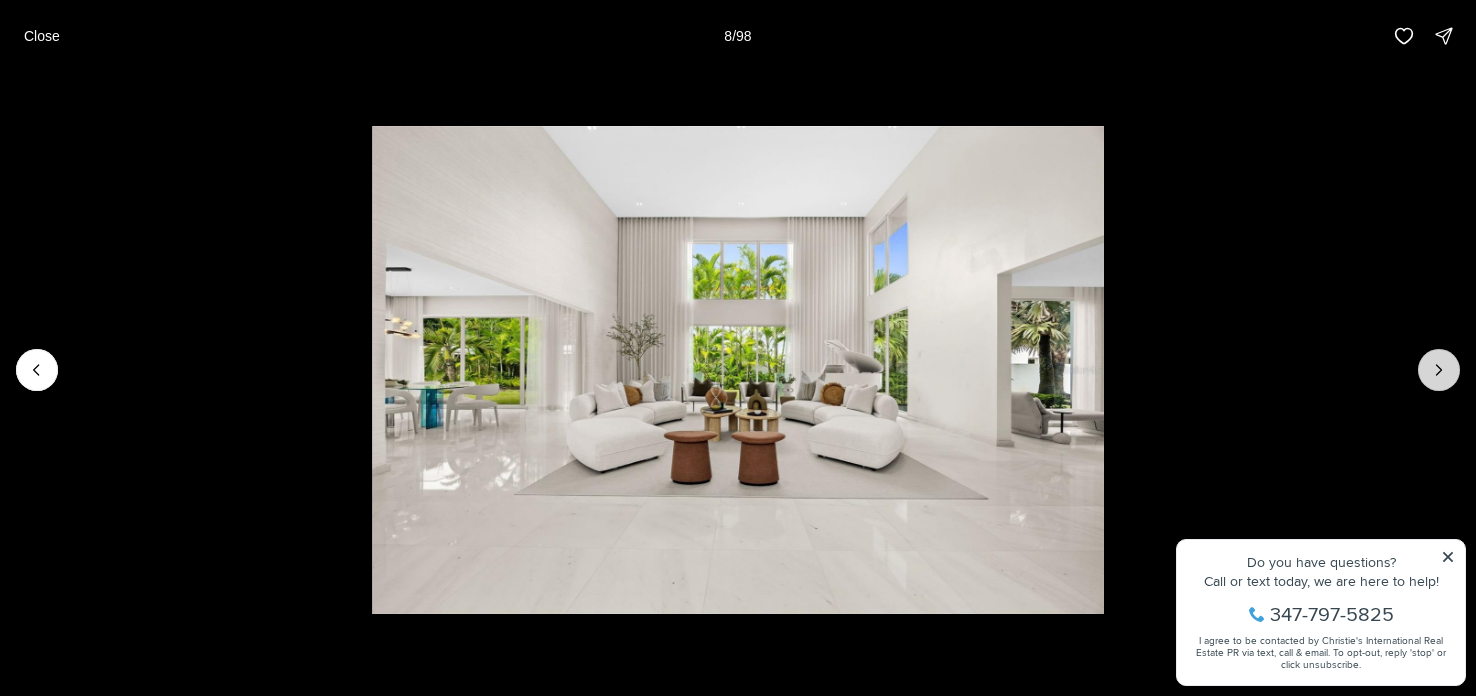 click at bounding box center [1439, 370] 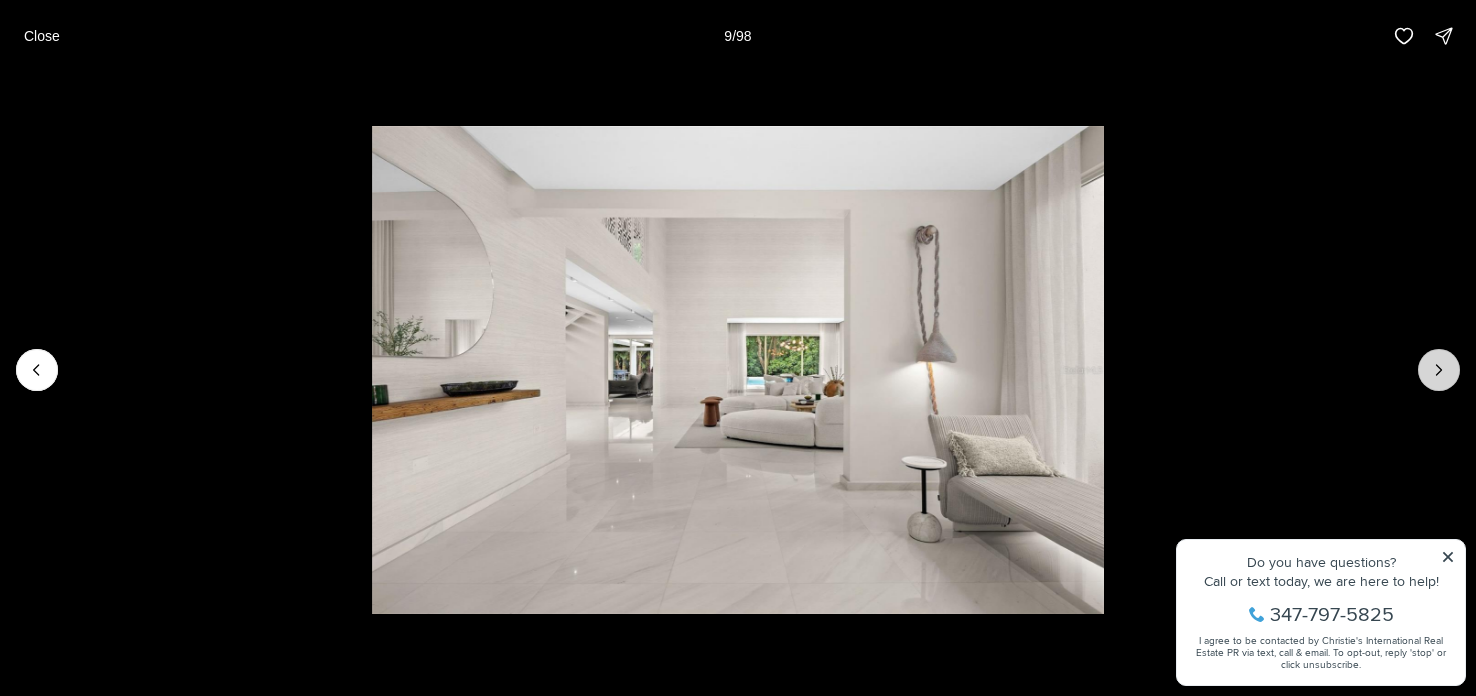 click at bounding box center (1439, 370) 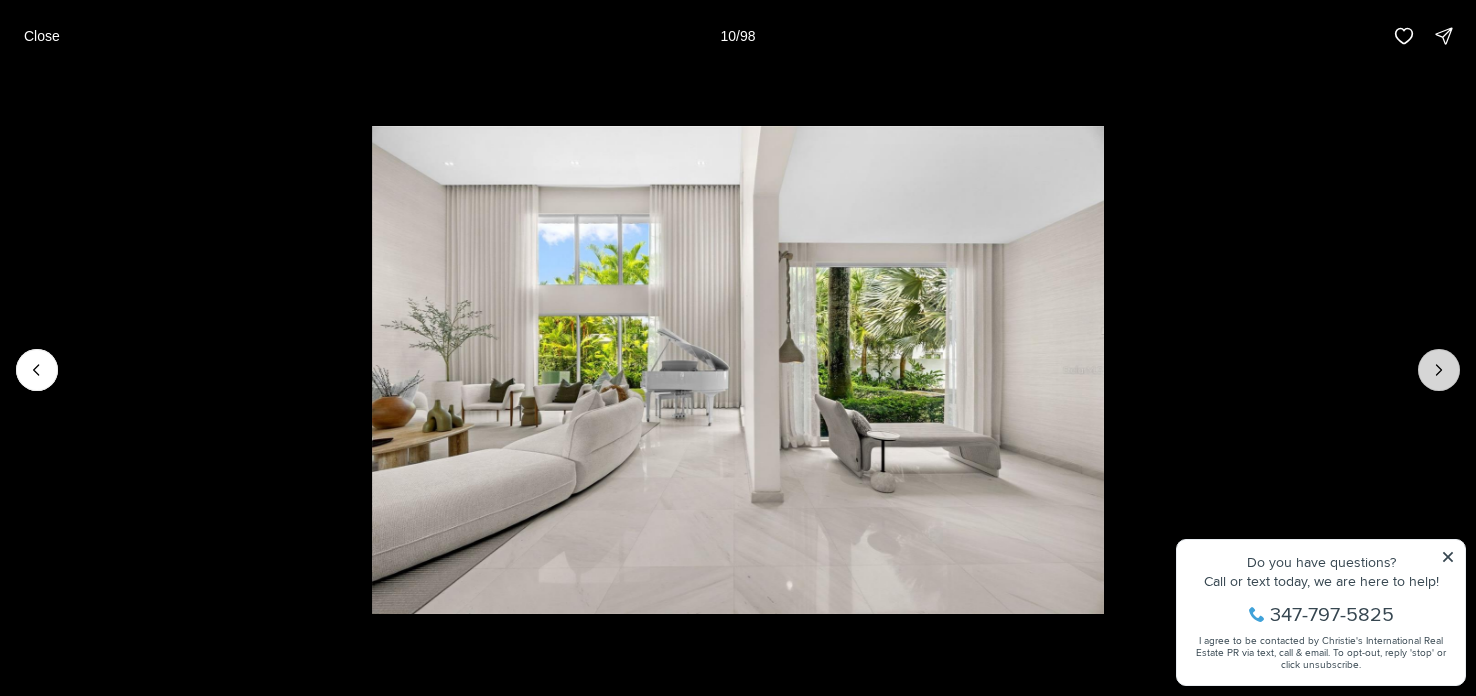 click at bounding box center [1439, 370] 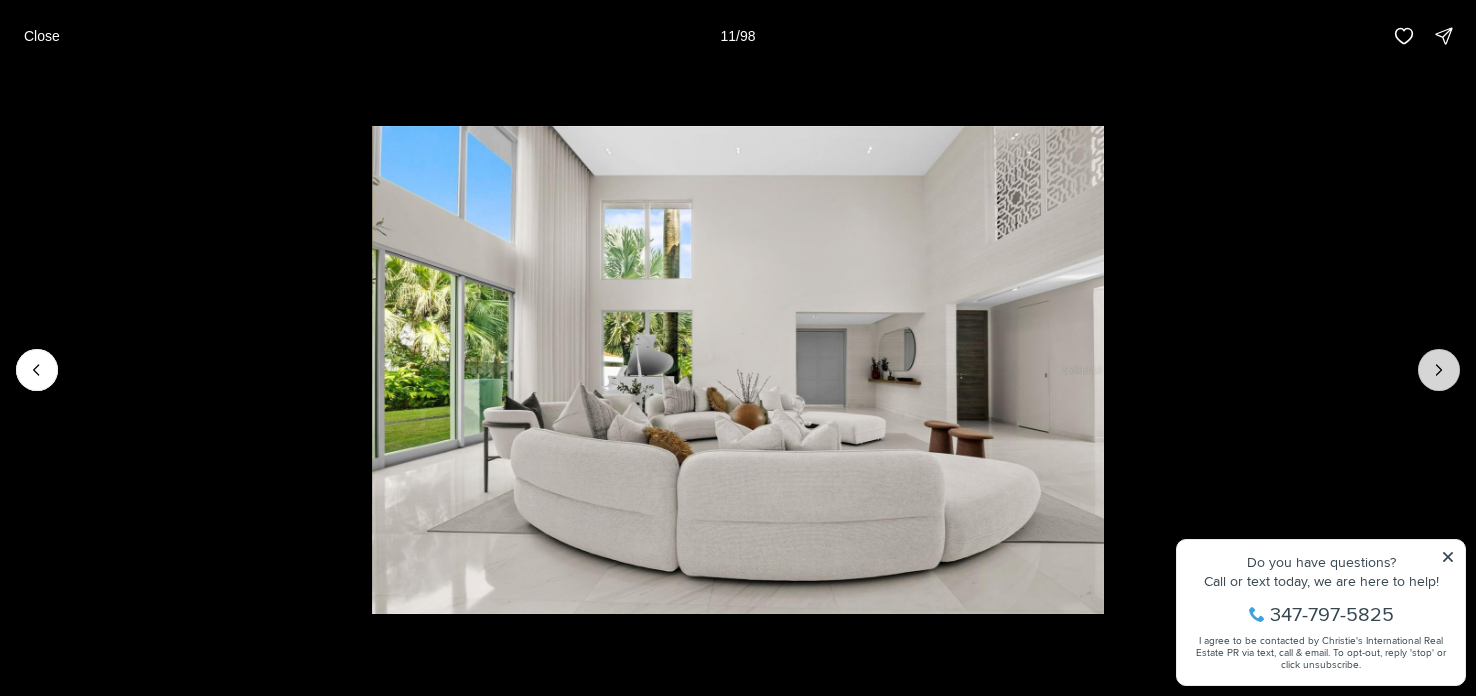 click at bounding box center (1439, 370) 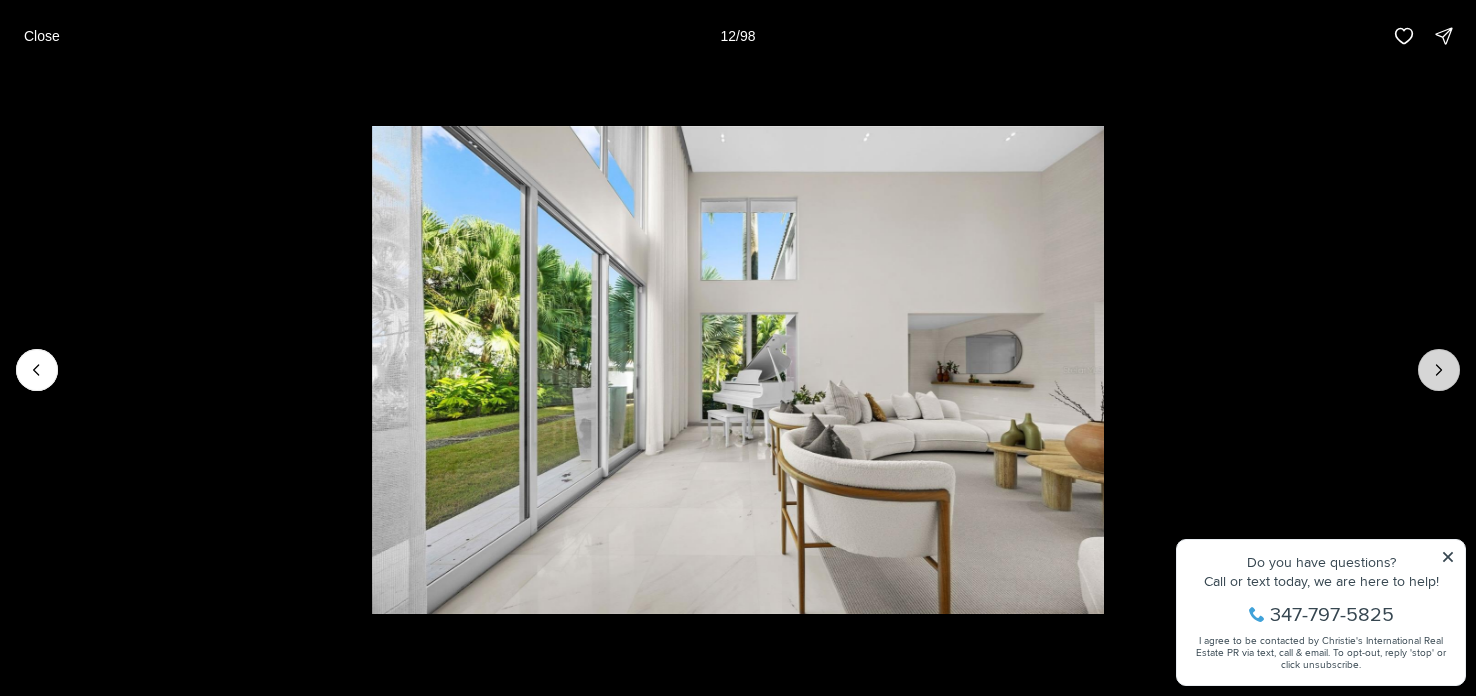 click at bounding box center (1439, 370) 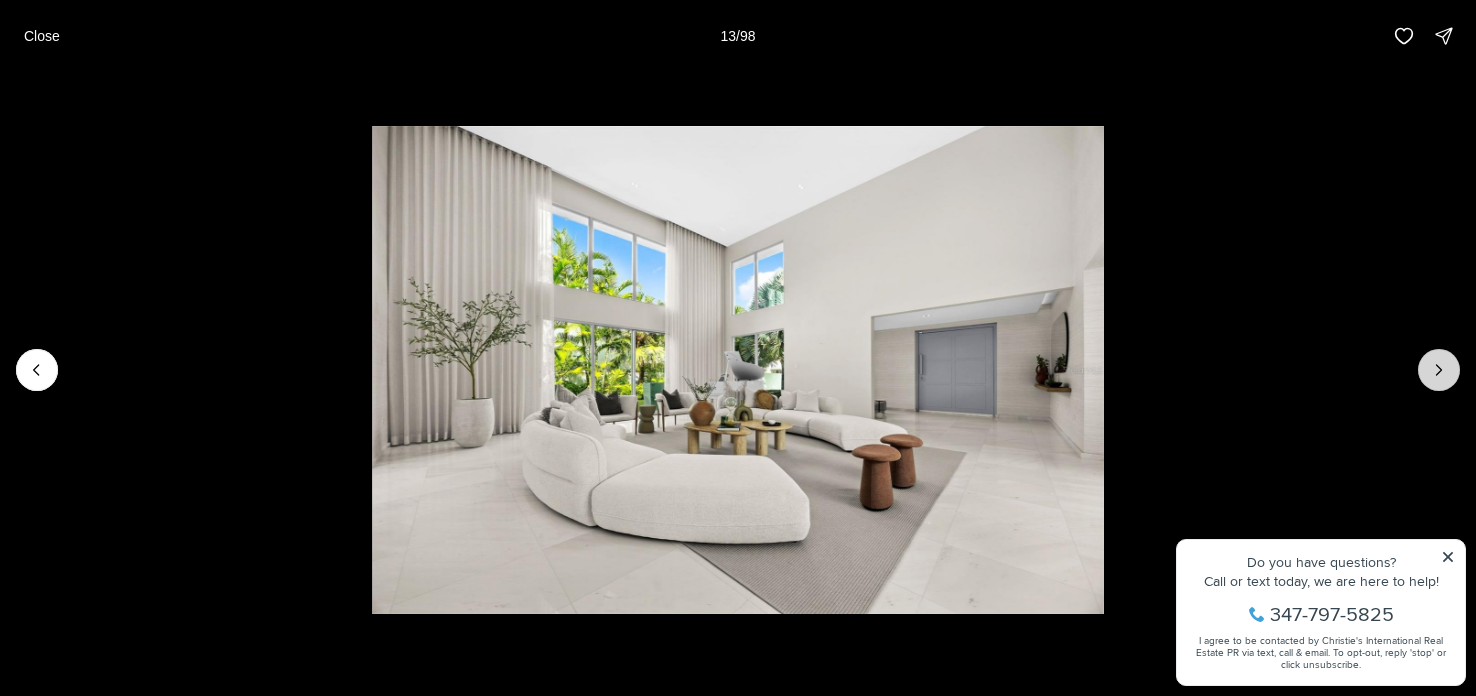 click at bounding box center (1439, 370) 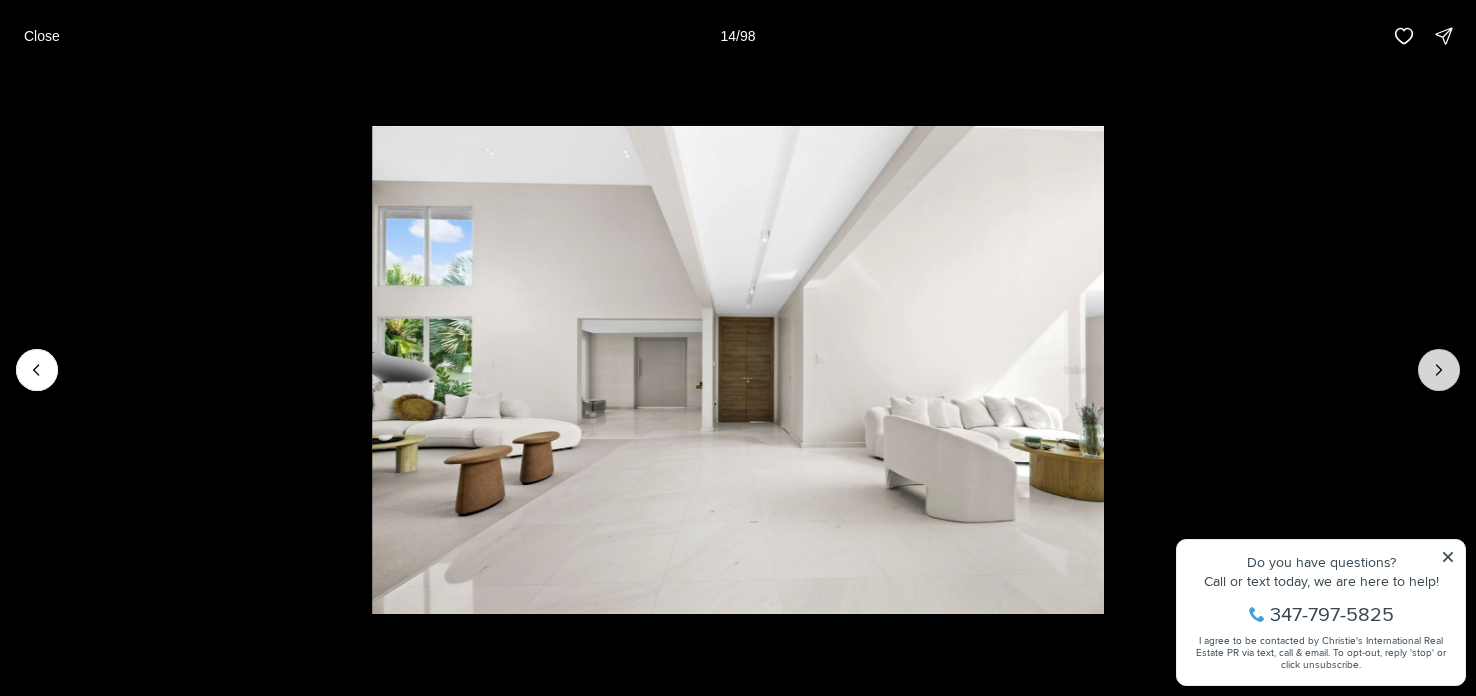 click at bounding box center (1439, 370) 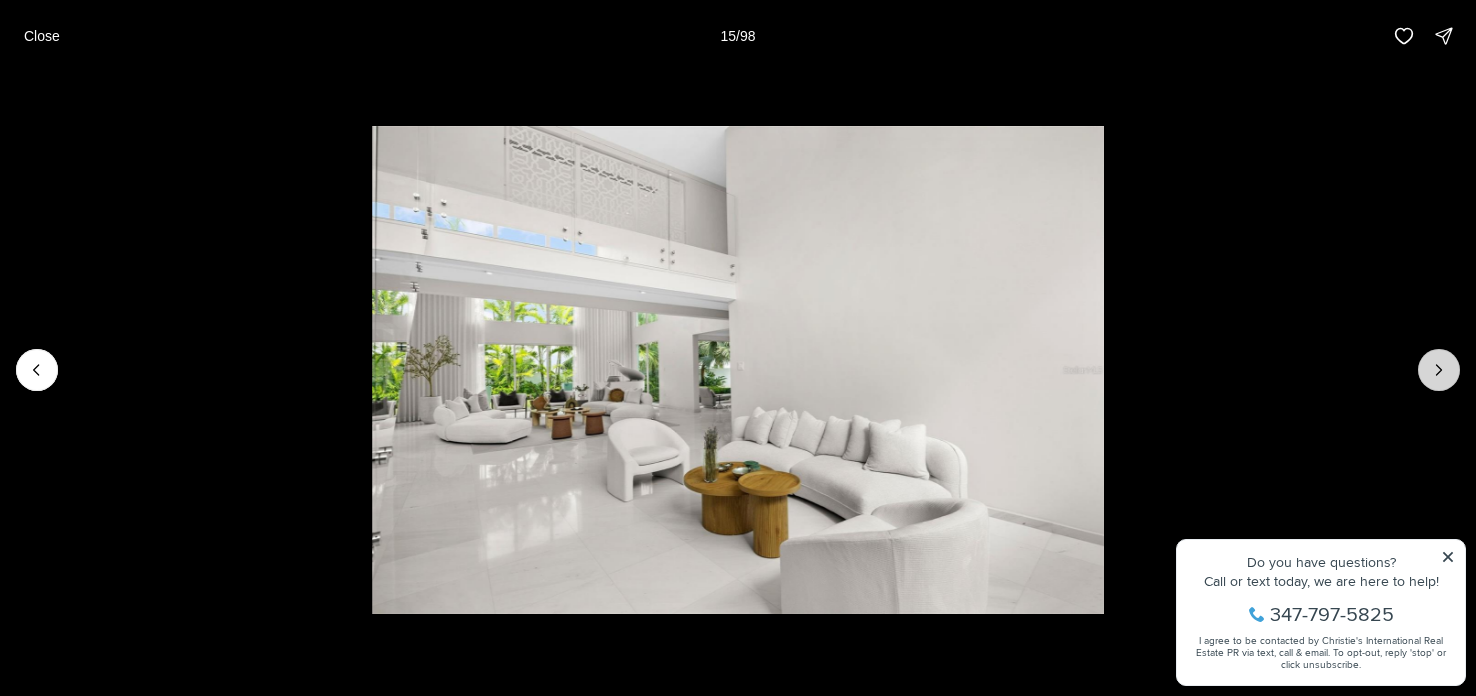 click at bounding box center [1439, 370] 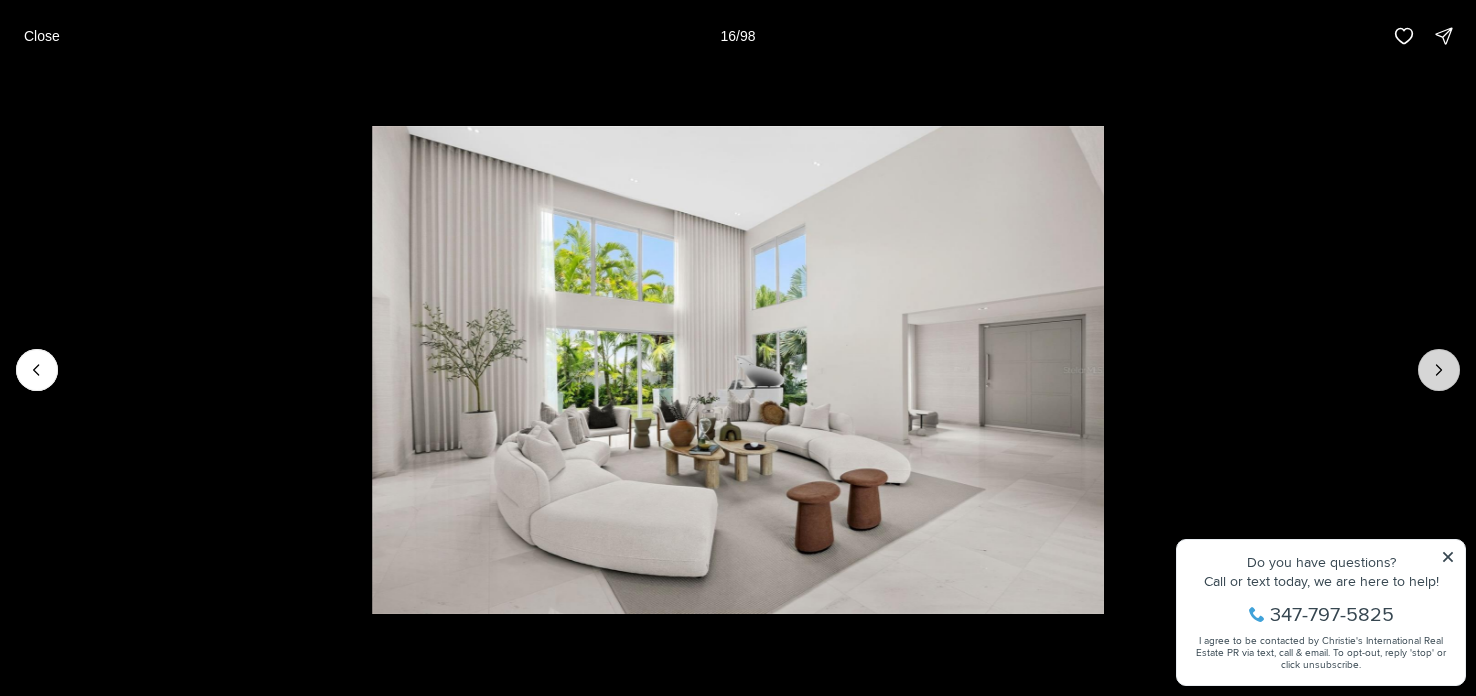 click at bounding box center (1439, 370) 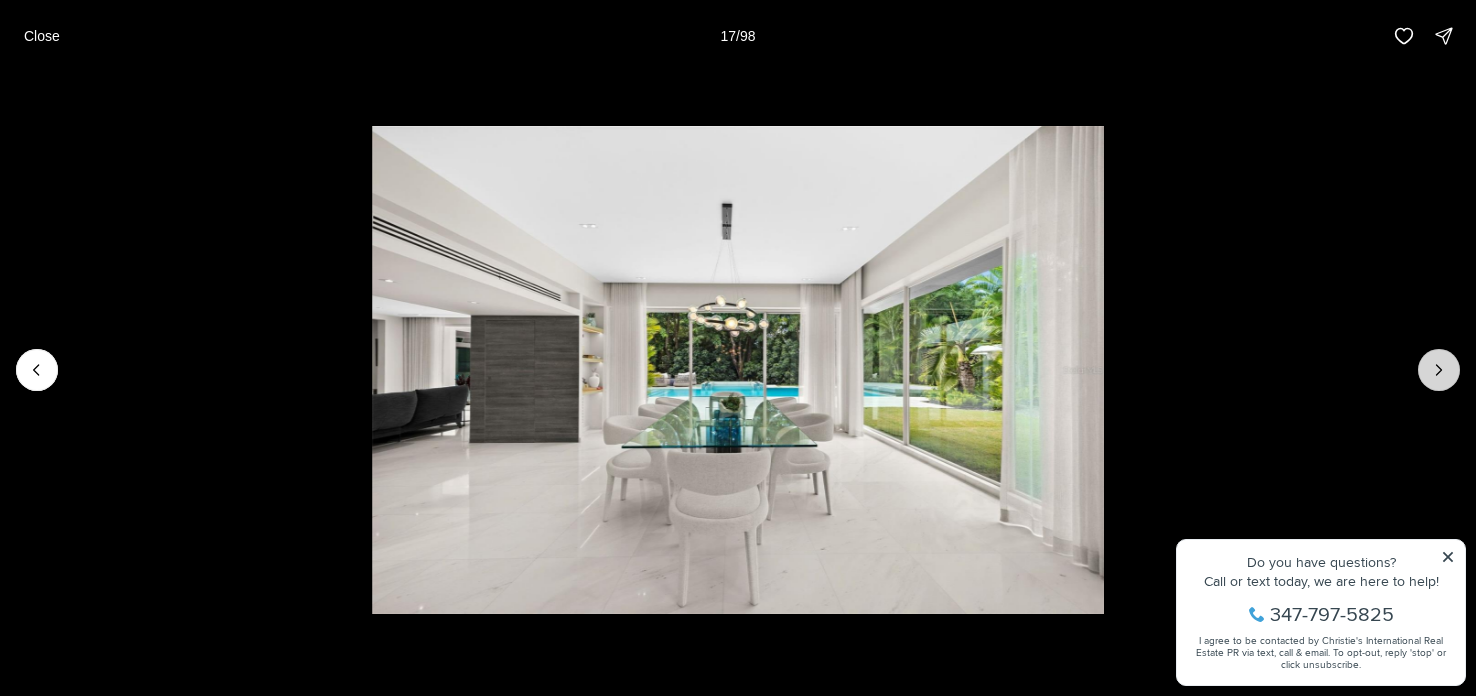 click at bounding box center (1439, 370) 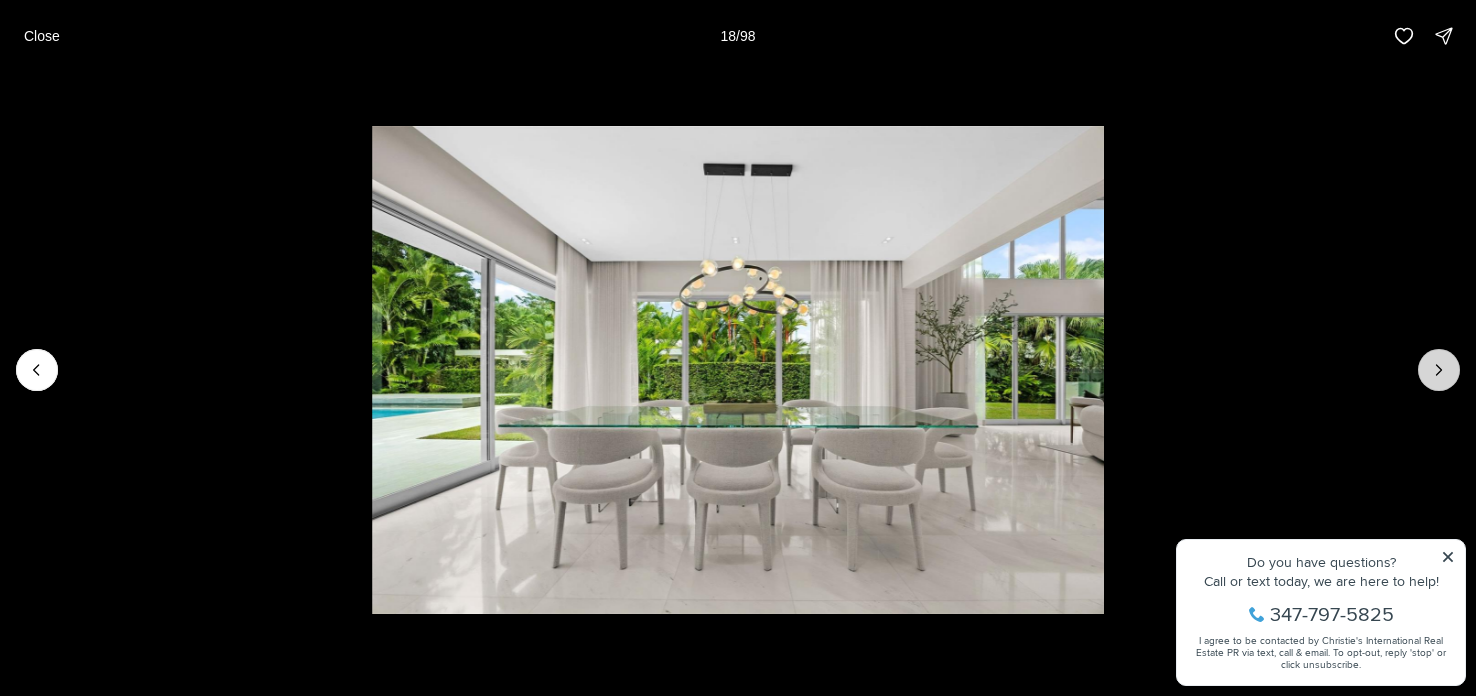 click at bounding box center (1439, 370) 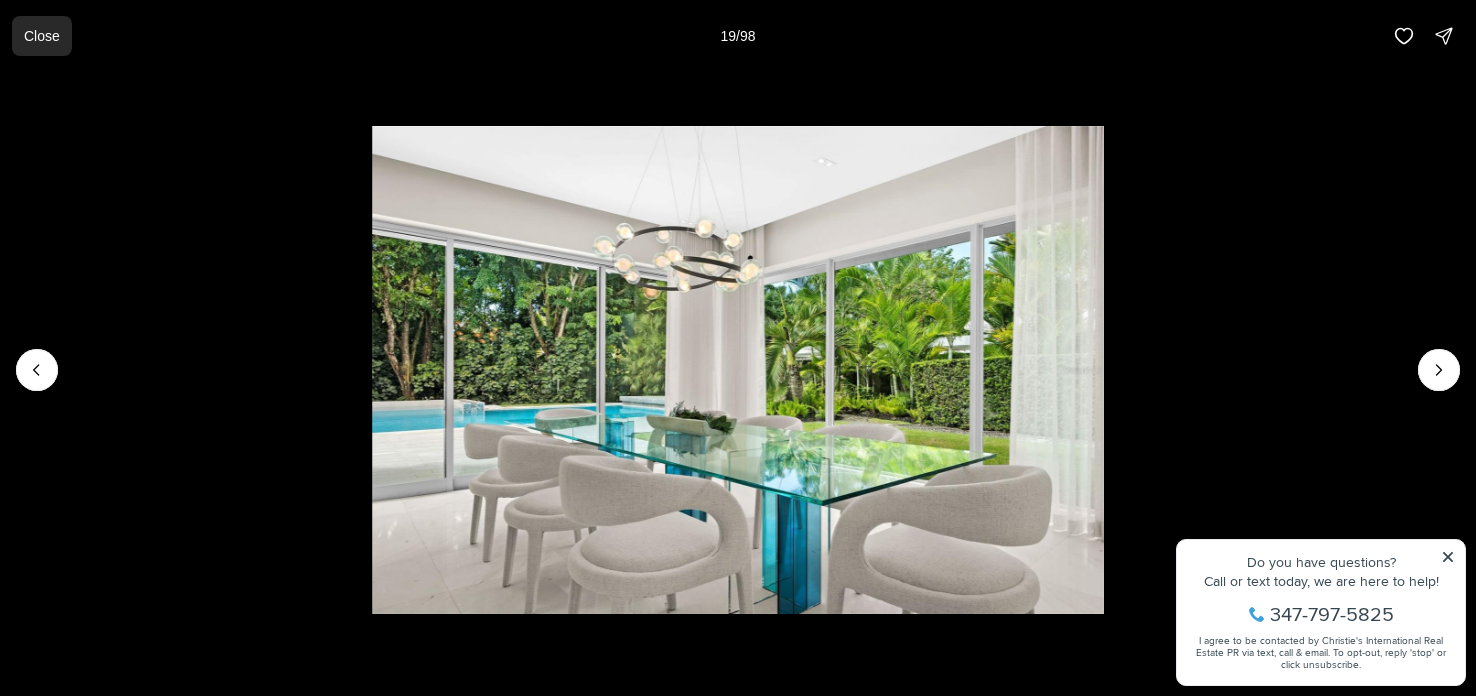 click on "Close" at bounding box center (42, 36) 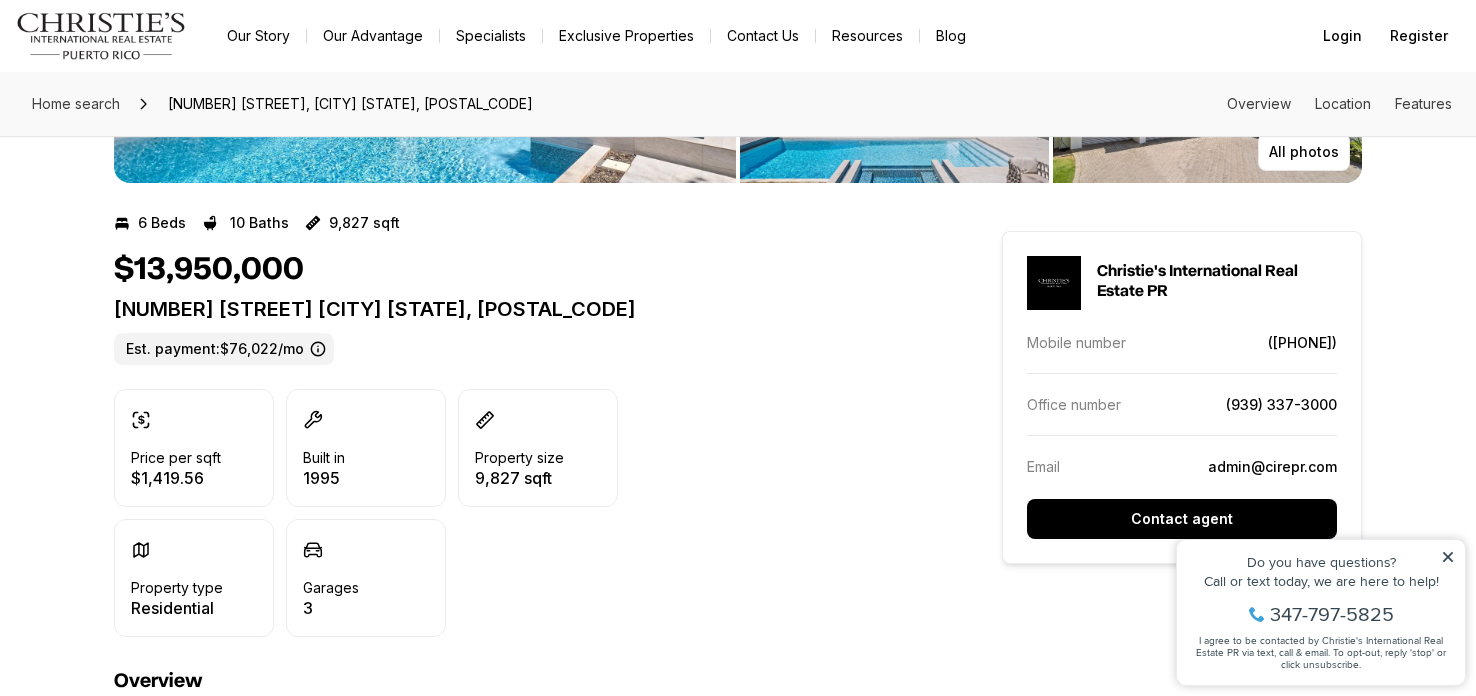 scroll, scrollTop: 0, scrollLeft: 0, axis: both 